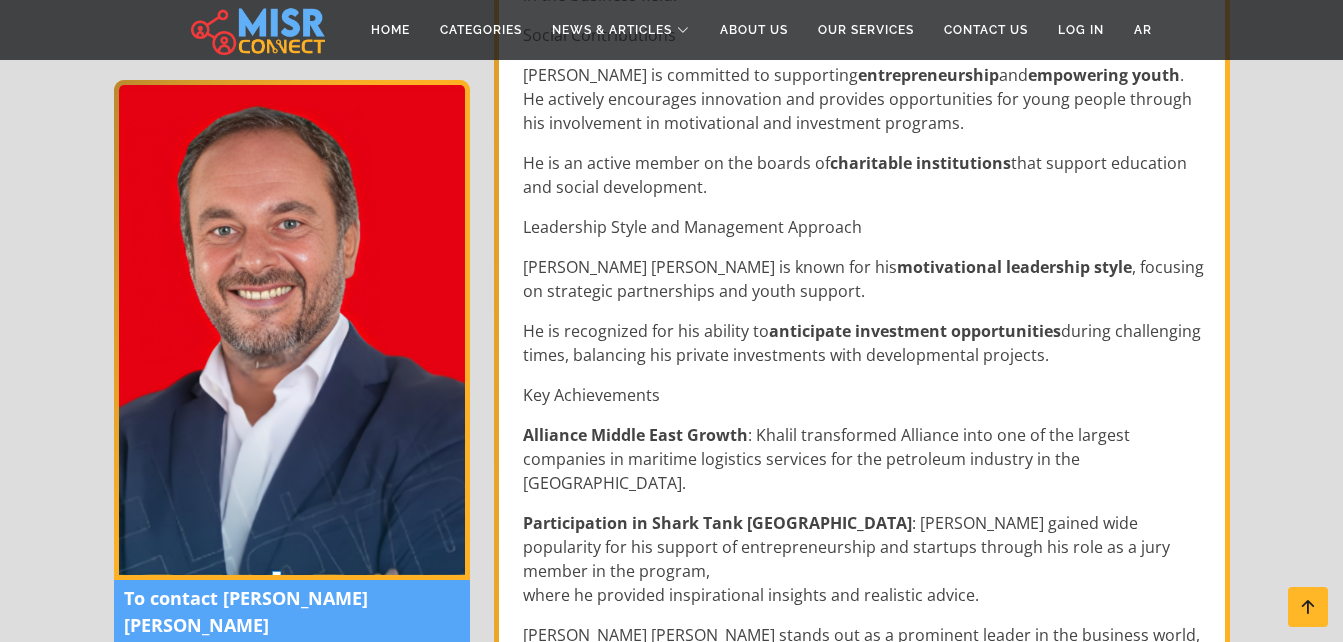 scroll, scrollTop: 2000, scrollLeft: 0, axis: vertical 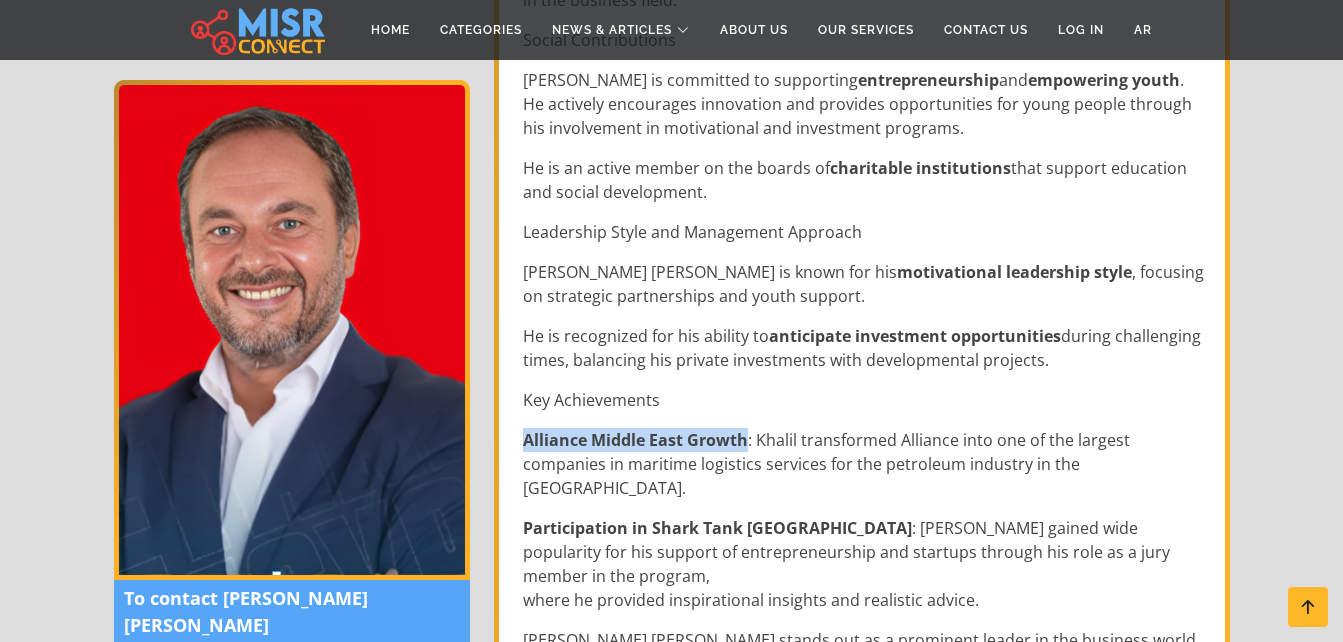 drag, startPoint x: 522, startPoint y: 365, endPoint x: 747, endPoint y: 358, distance: 225.10886 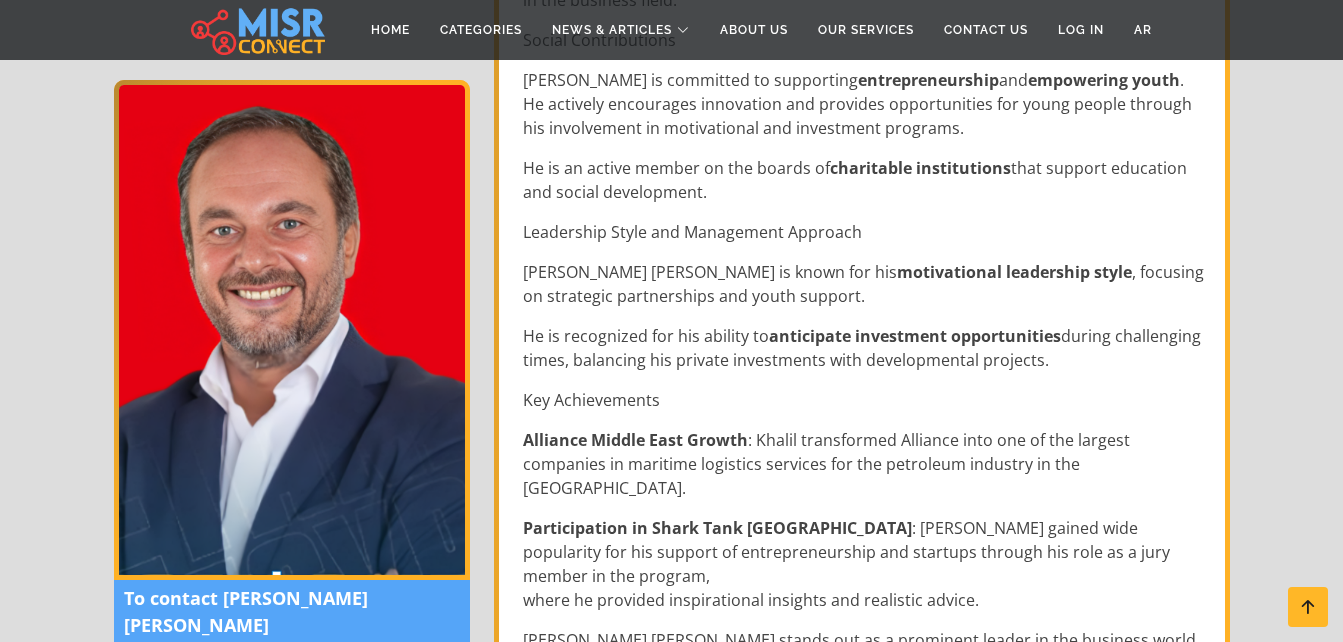 drag, startPoint x: 747, startPoint y: 358, endPoint x: 705, endPoint y: 366, distance: 42.755116 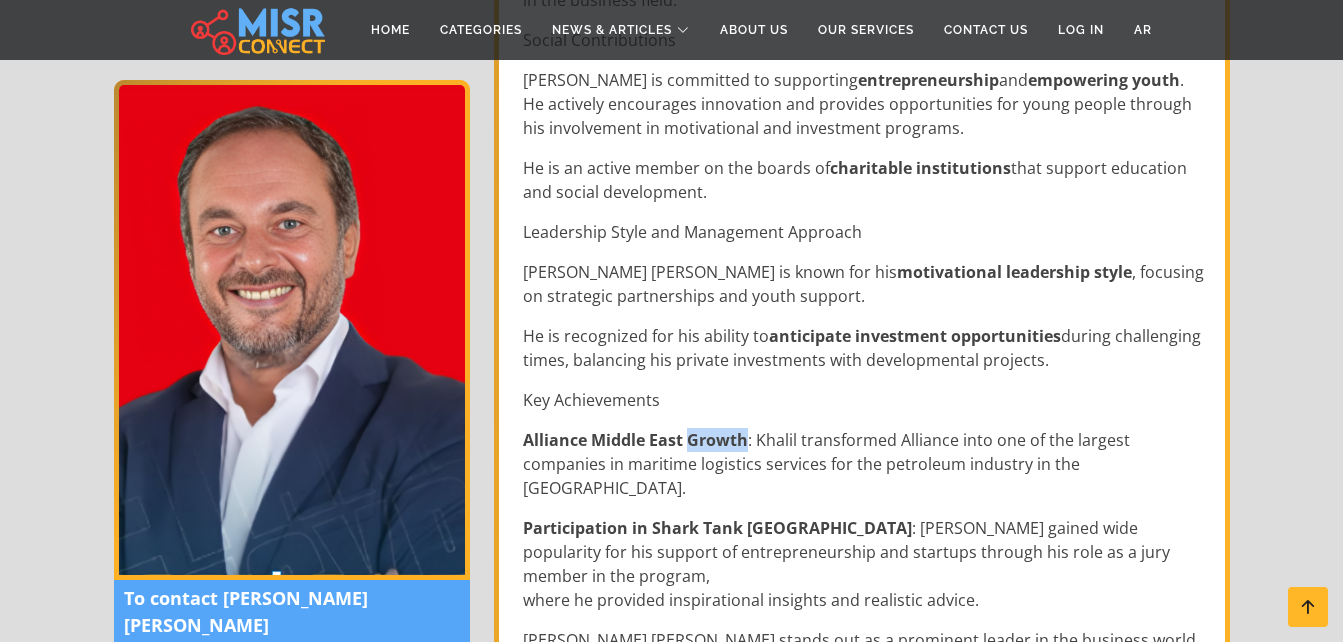 click on "Alliance Middle East Growth" at bounding box center [635, 440] 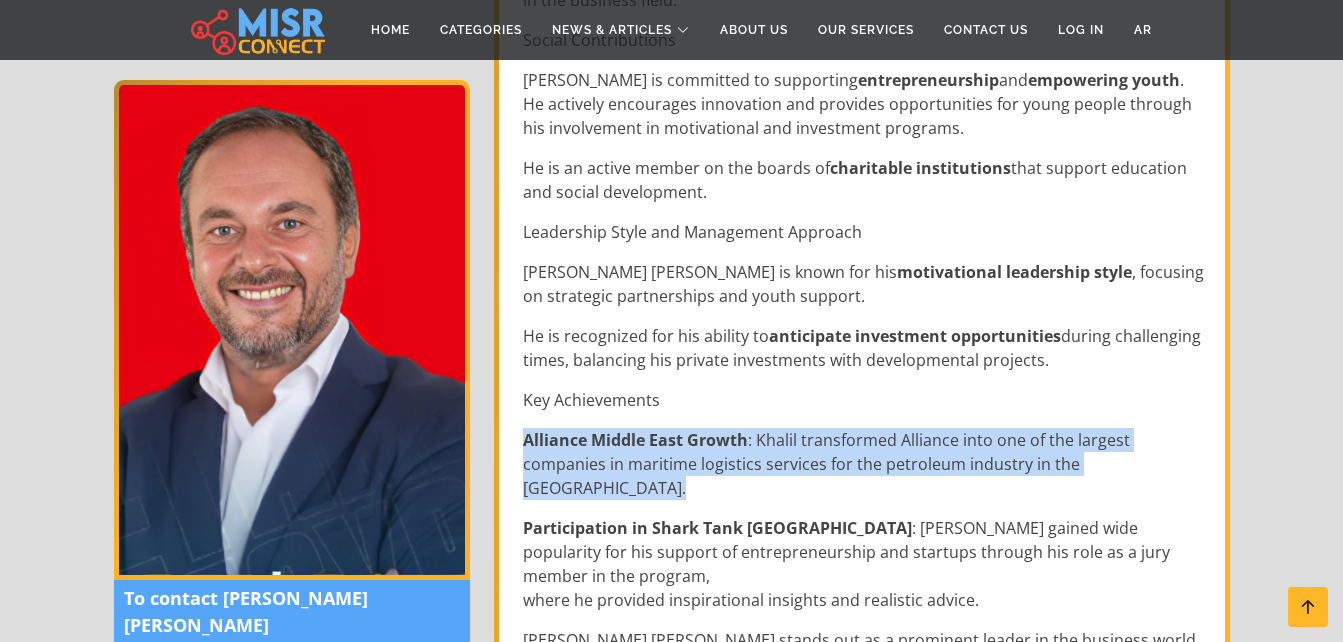click on "Alliance Middle East Growth" at bounding box center (635, 440) 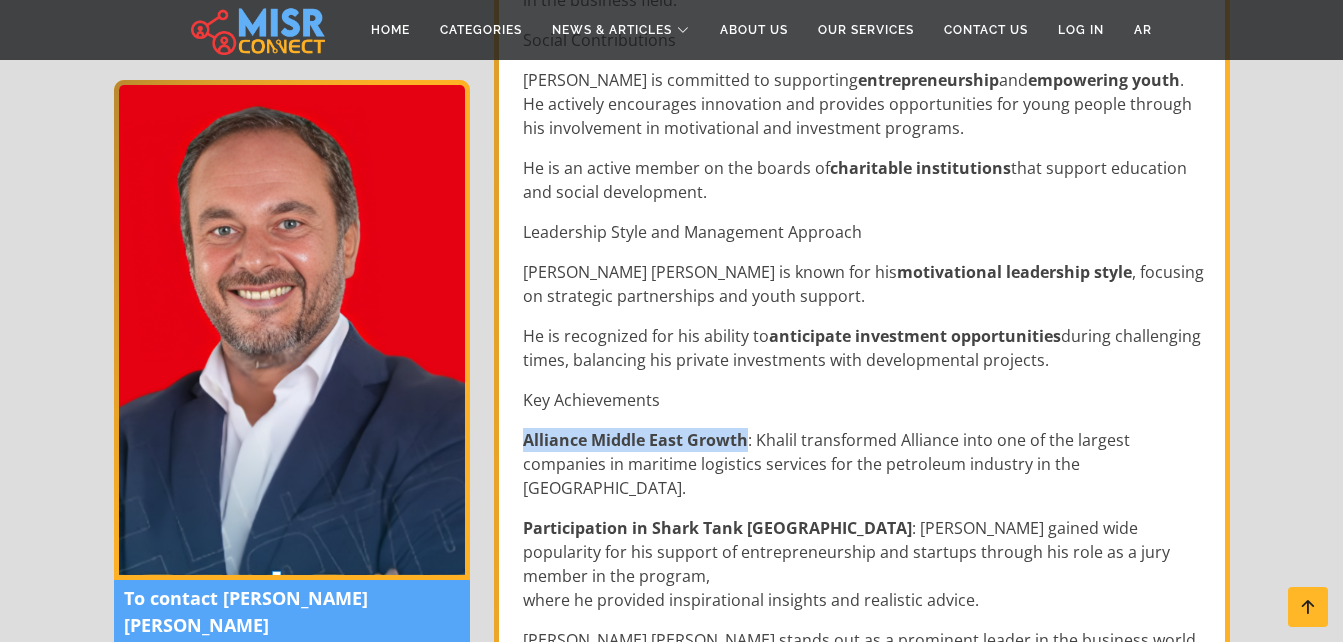 drag, startPoint x: 527, startPoint y: 364, endPoint x: 747, endPoint y: 369, distance: 220.05681 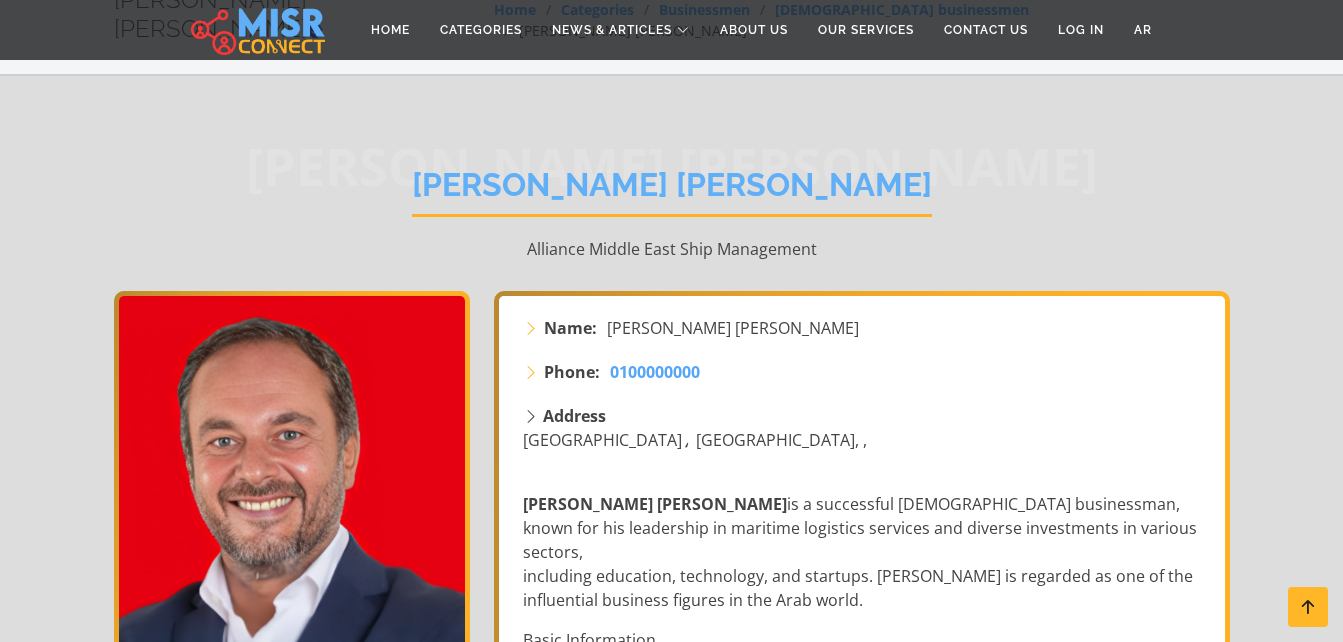 scroll, scrollTop: 0, scrollLeft: 0, axis: both 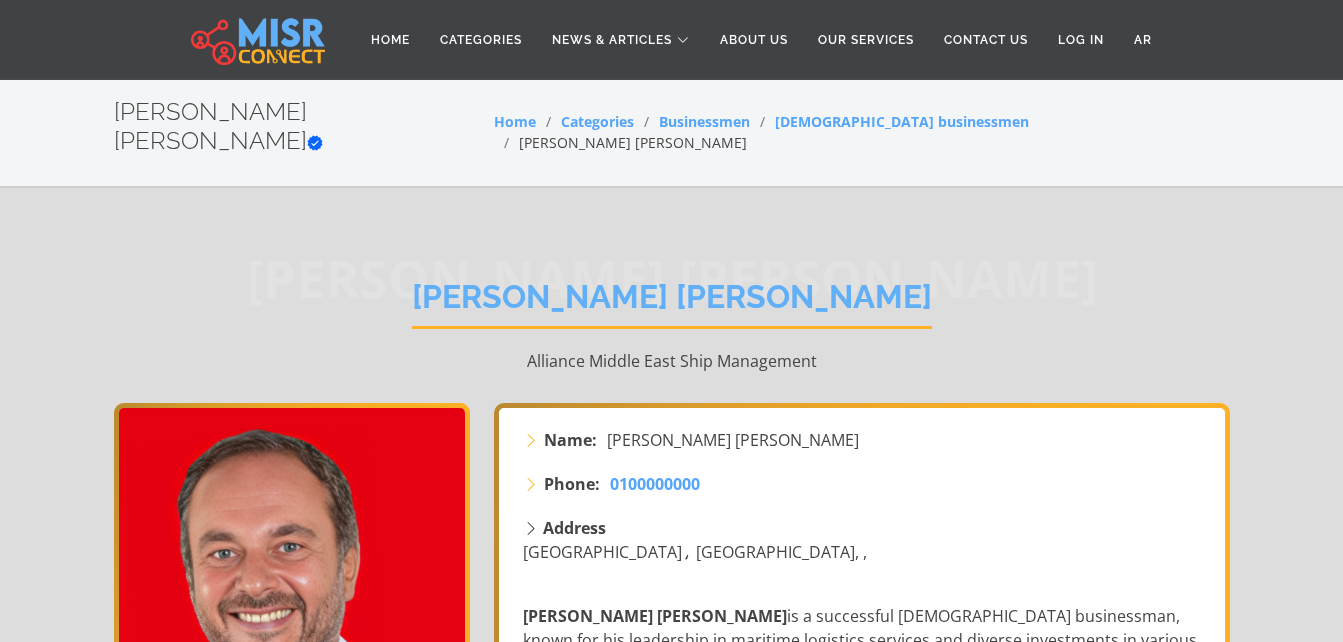click on "Alliance Middle East Ship Management" at bounding box center [672, 361] 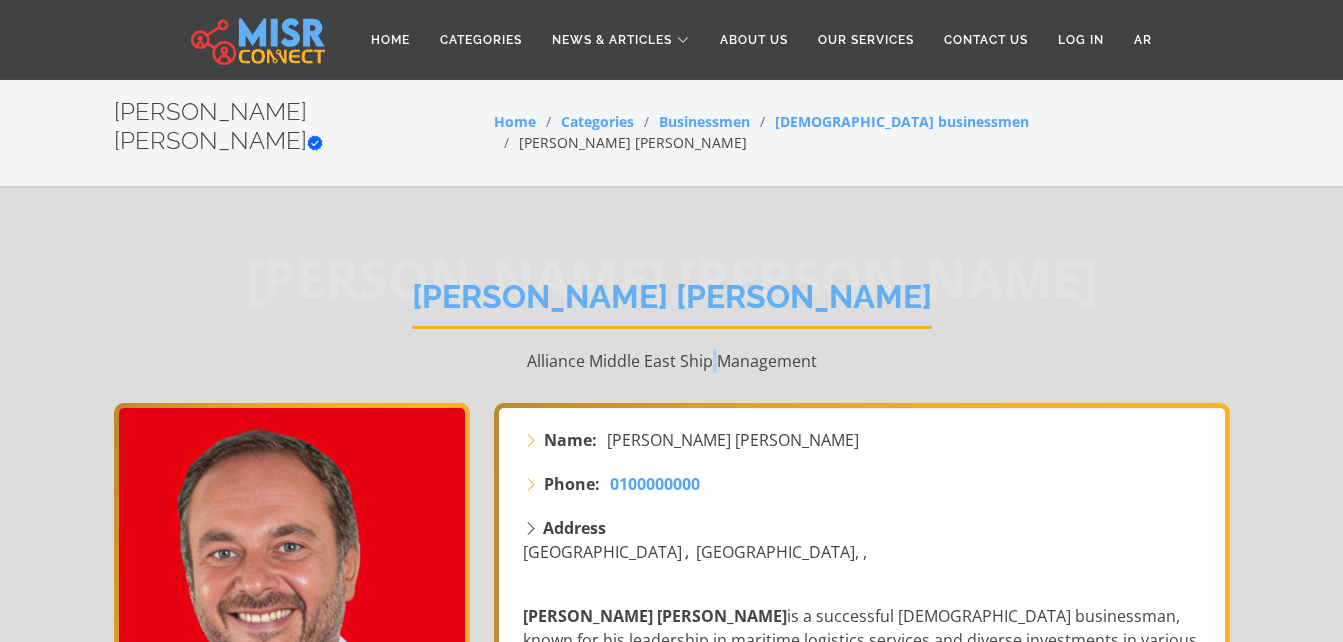 click on "Alliance Middle East Ship Management" at bounding box center [672, 361] 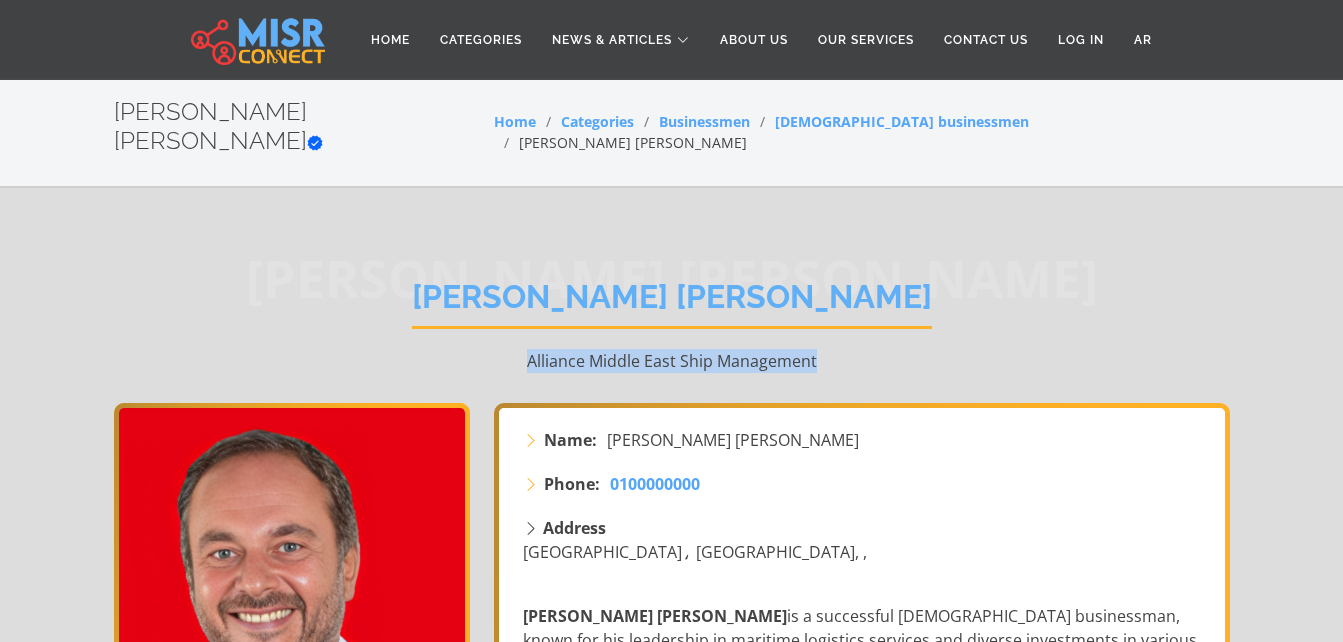 click on "Alliance Middle East Ship Management" at bounding box center (672, 361) 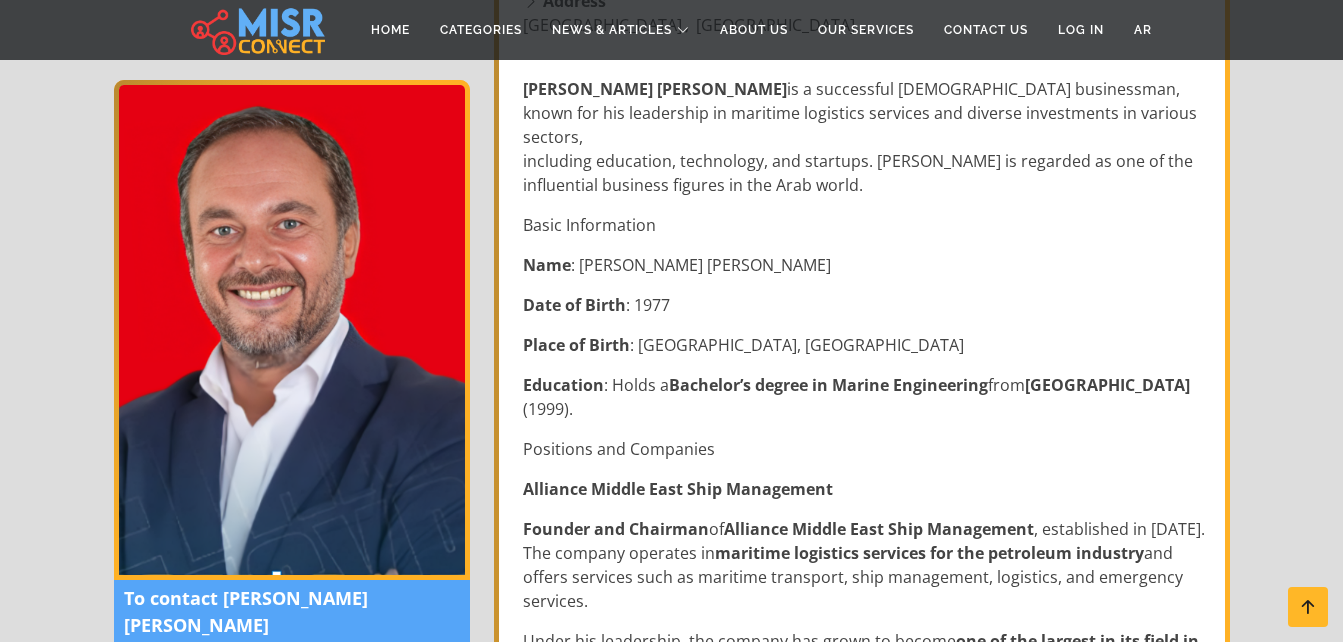 scroll, scrollTop: 700, scrollLeft: 0, axis: vertical 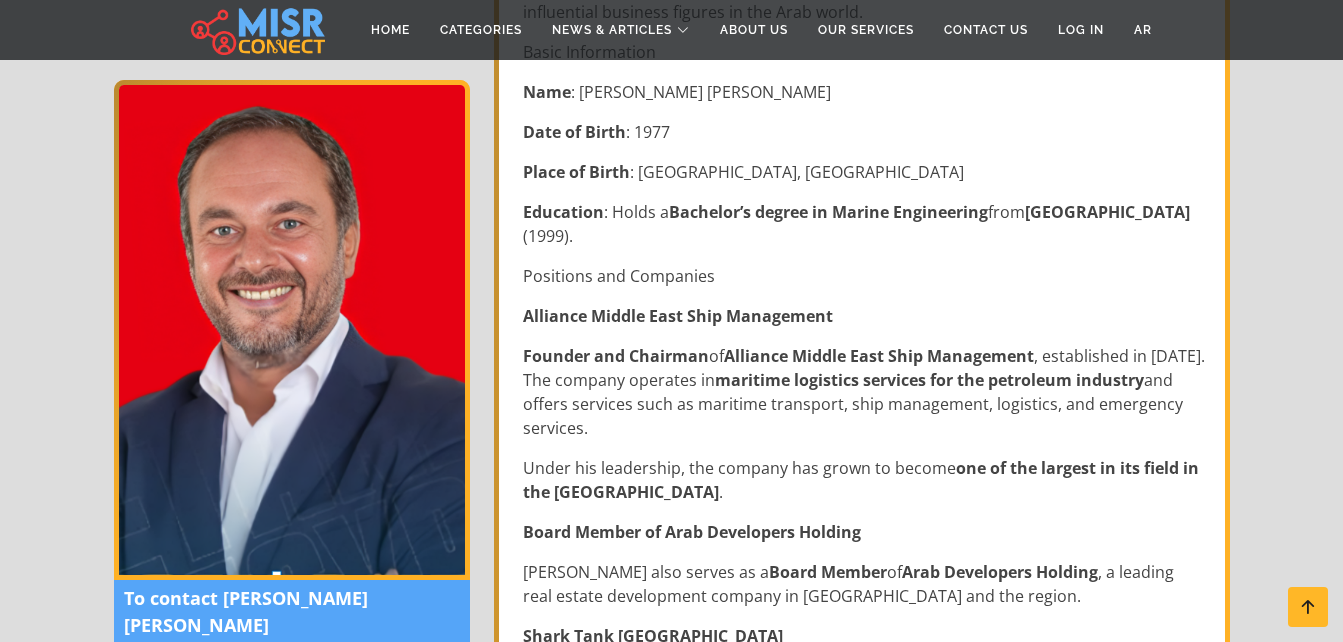 click on "Founder and Chairman  of  Alliance Middle East Ship Management , established in [DATE].  The company operates in  maritime logistics services for the petroleum industry  and offers services such as maritime transport, ship management, logistics, and emergency services." at bounding box center [864, 392] 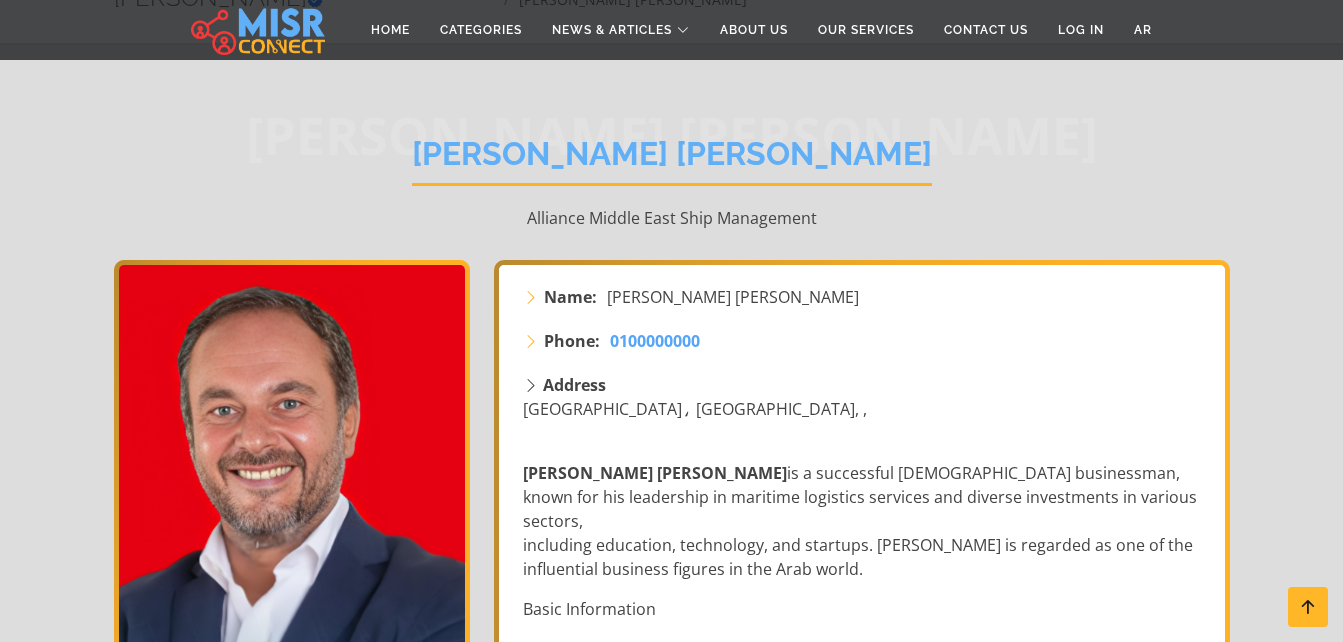 scroll, scrollTop: 200, scrollLeft: 0, axis: vertical 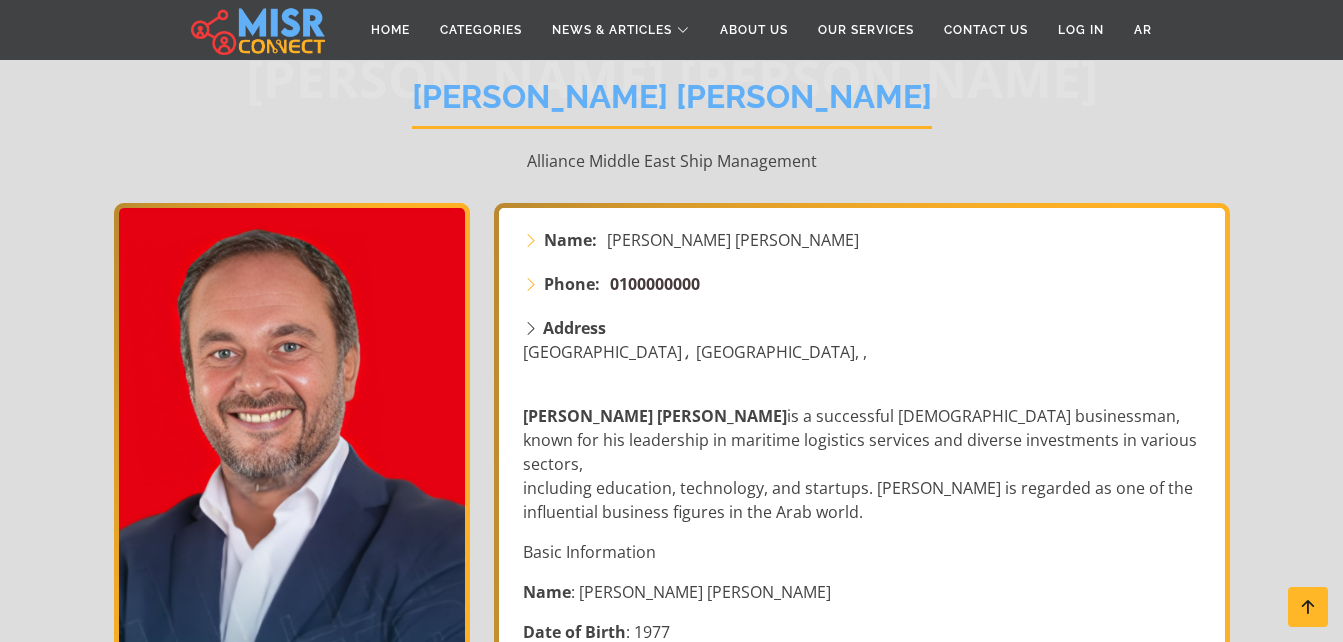 click on "0100000000" at bounding box center (655, 284) 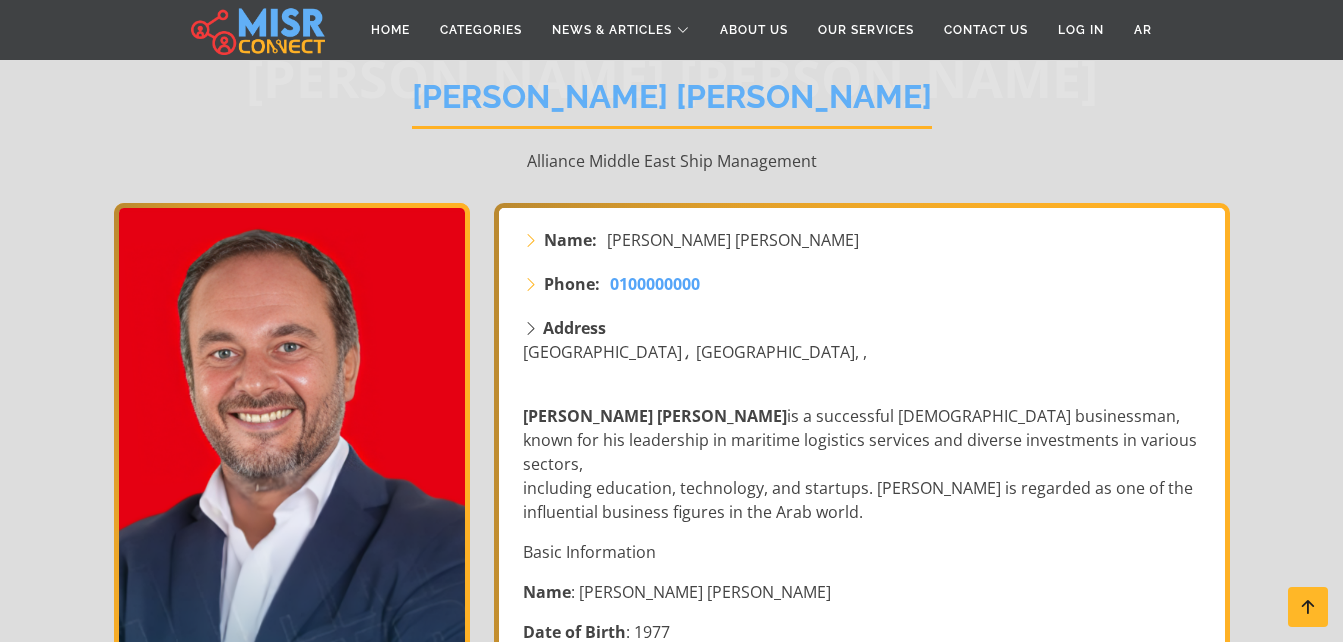 drag, startPoint x: 603, startPoint y: 252, endPoint x: 780, endPoint y: 260, distance: 177.1807 